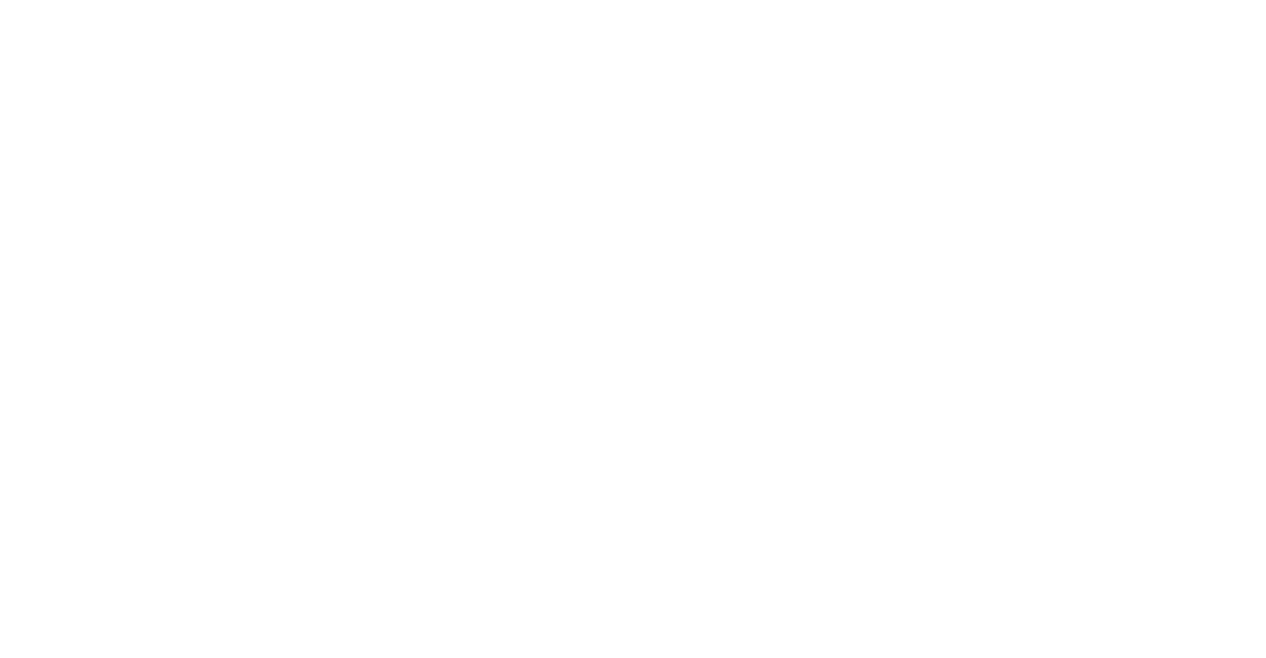 scroll, scrollTop: 0, scrollLeft: 0, axis: both 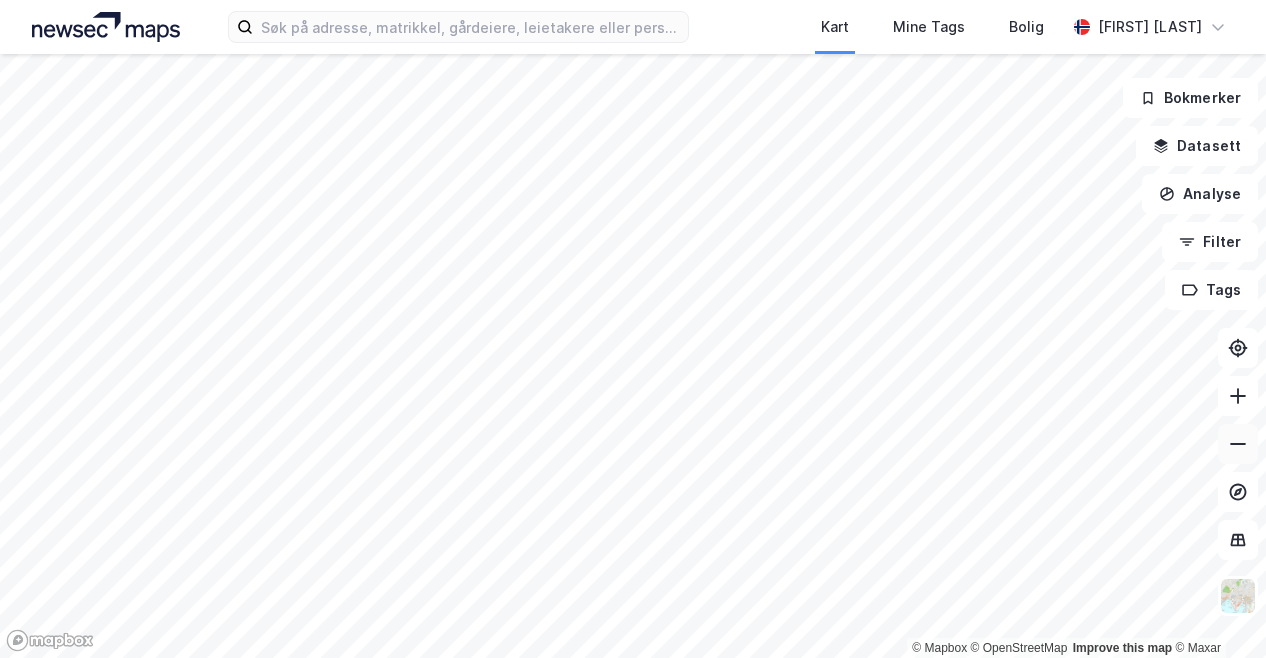 click 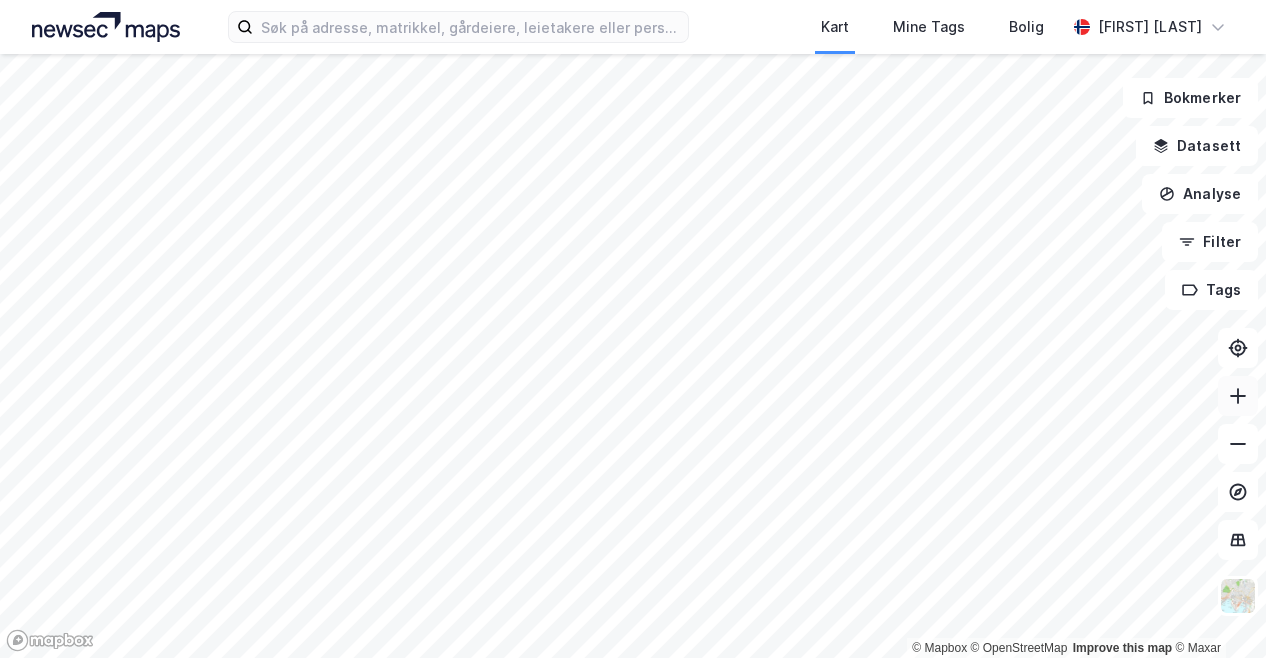 click 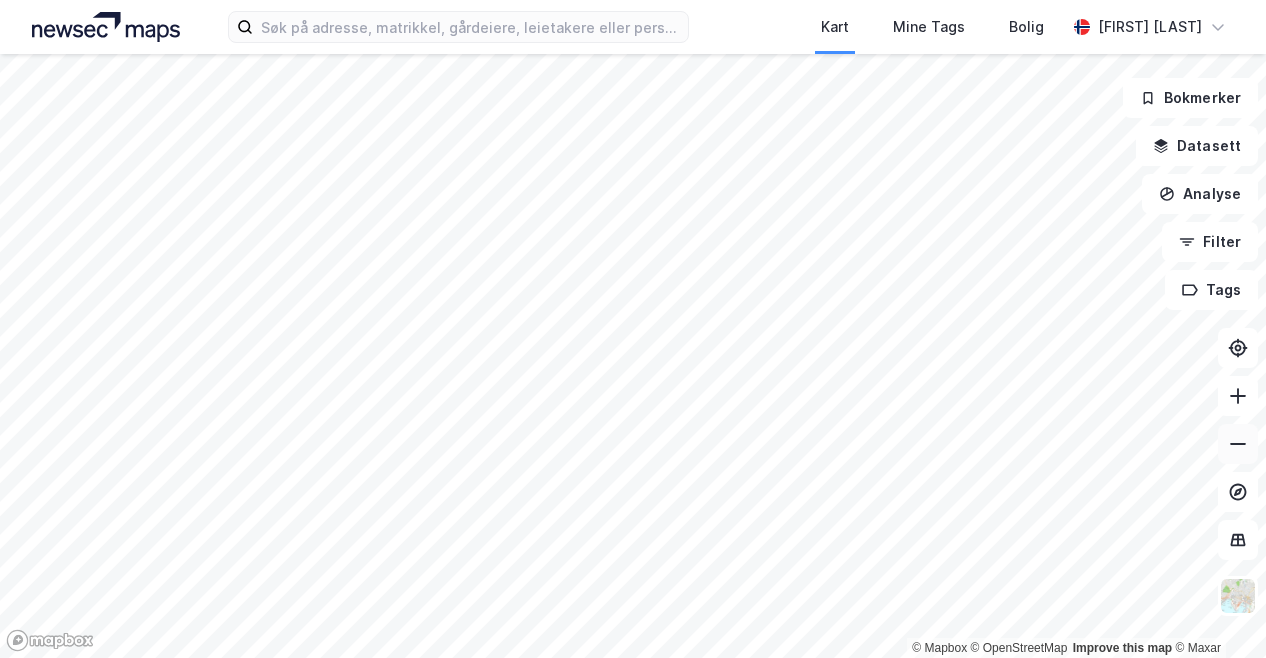 click 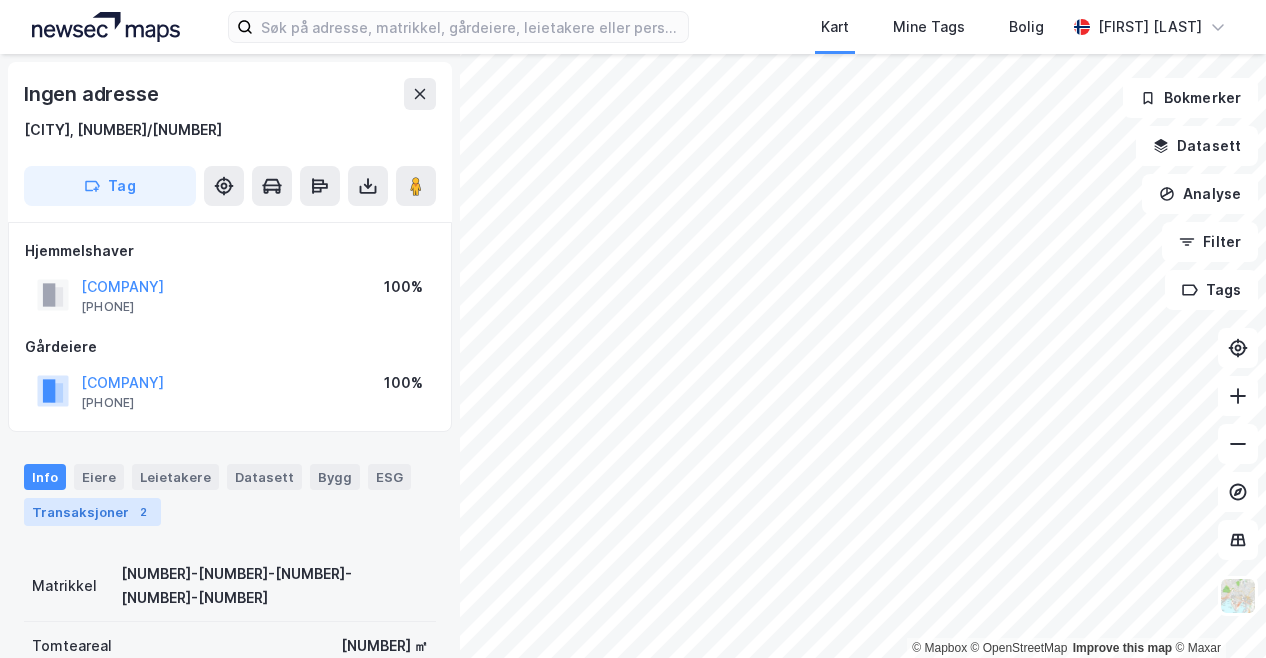 click on "Transaksjoner 2" at bounding box center (92, 512) 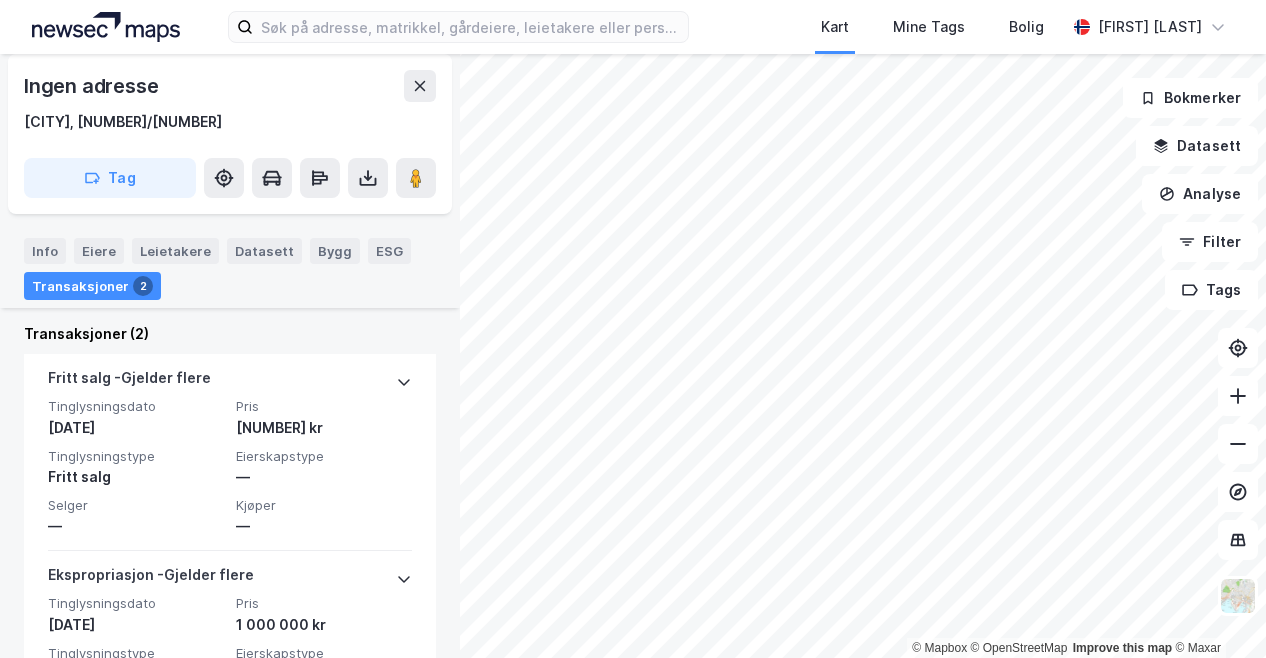 scroll, scrollTop: 565, scrollLeft: 0, axis: vertical 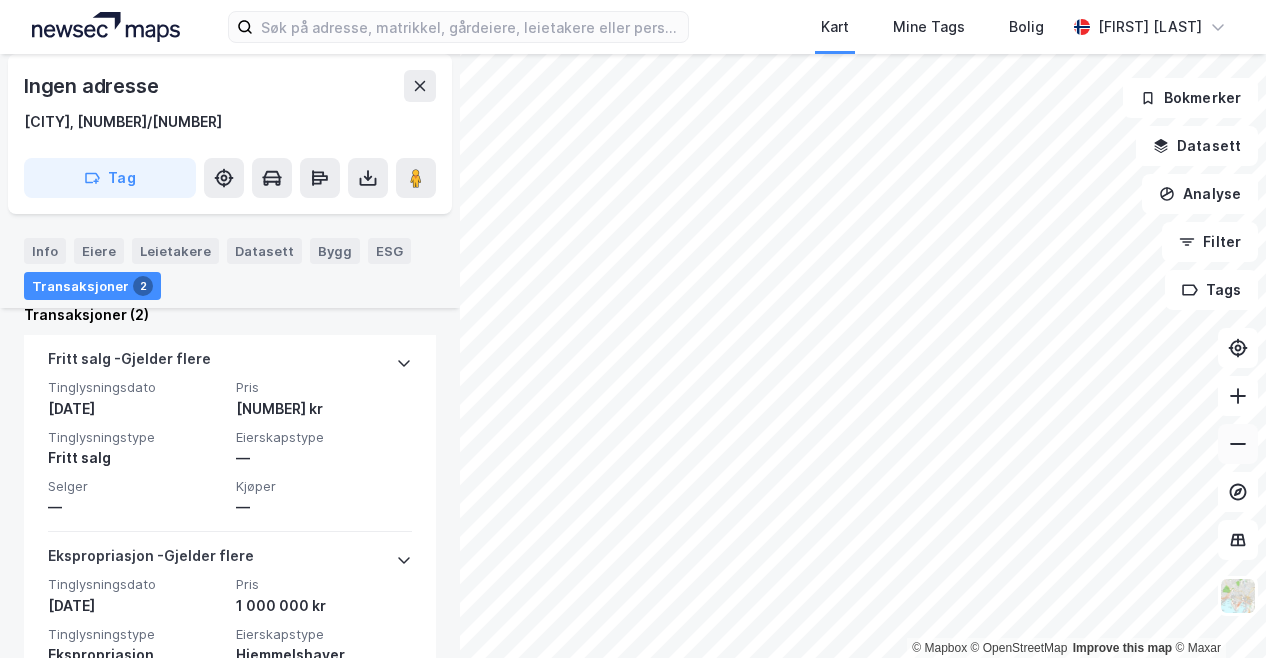 click 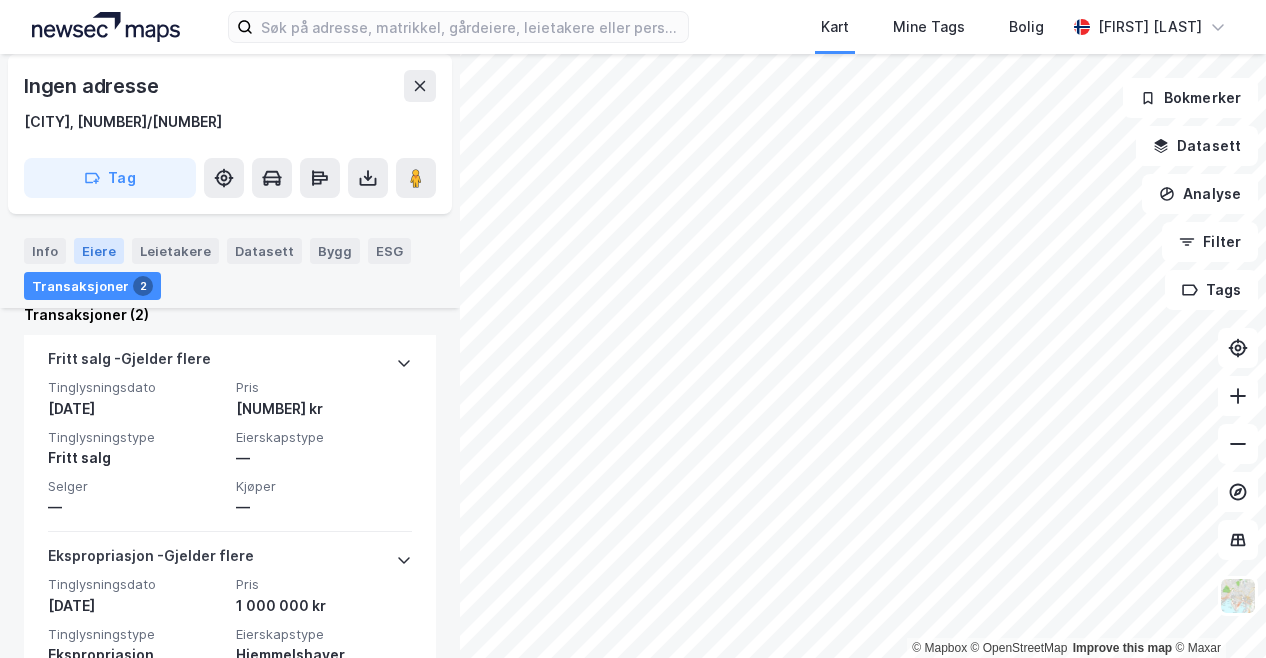 click on "Eiere" at bounding box center (99, 251) 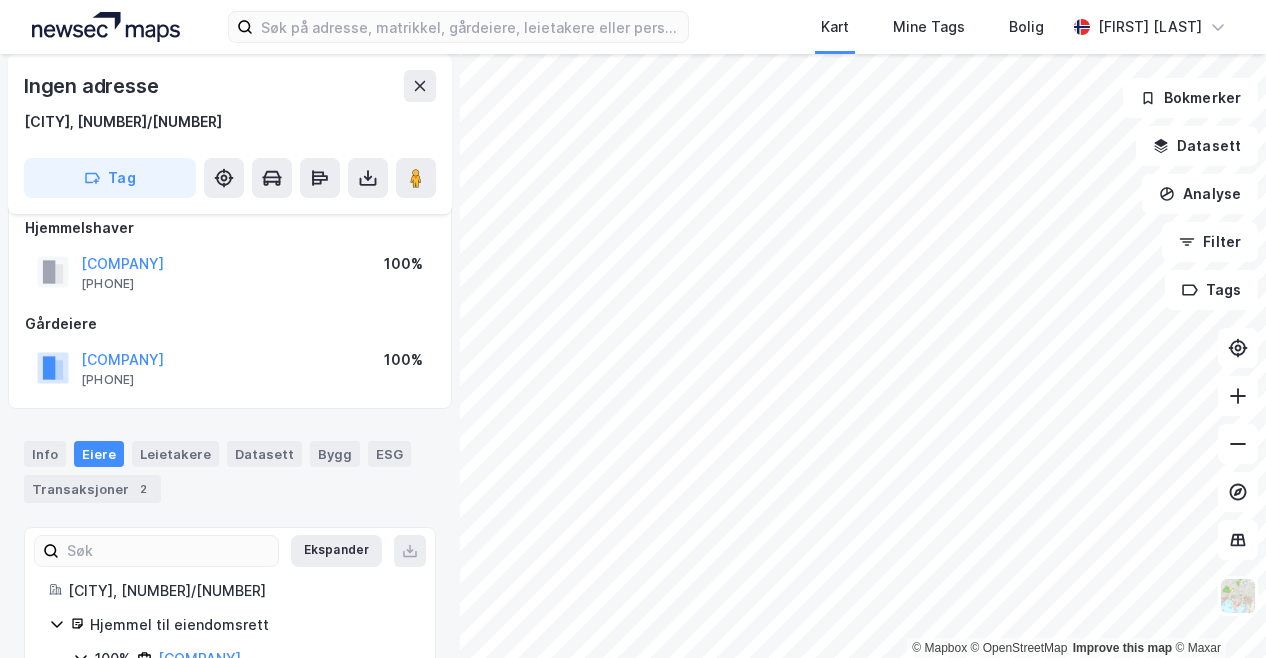 scroll, scrollTop: 118, scrollLeft: 0, axis: vertical 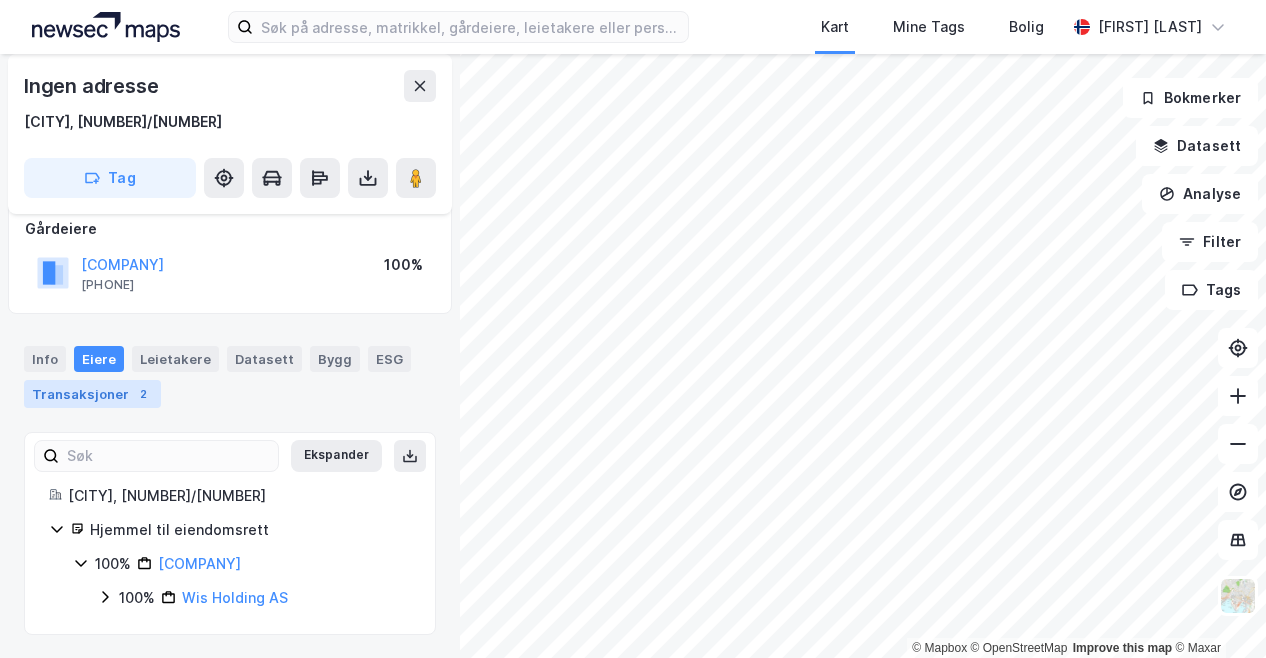 click on "Transaksjoner 2" at bounding box center [92, 394] 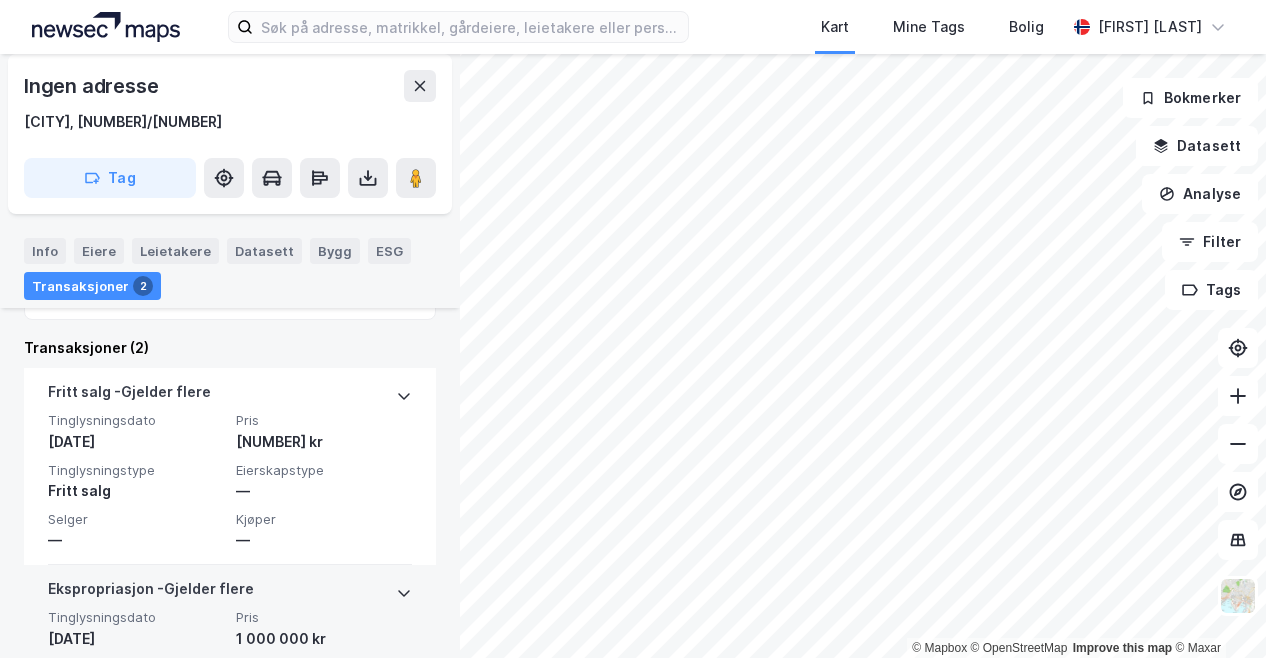 scroll, scrollTop: 530, scrollLeft: 0, axis: vertical 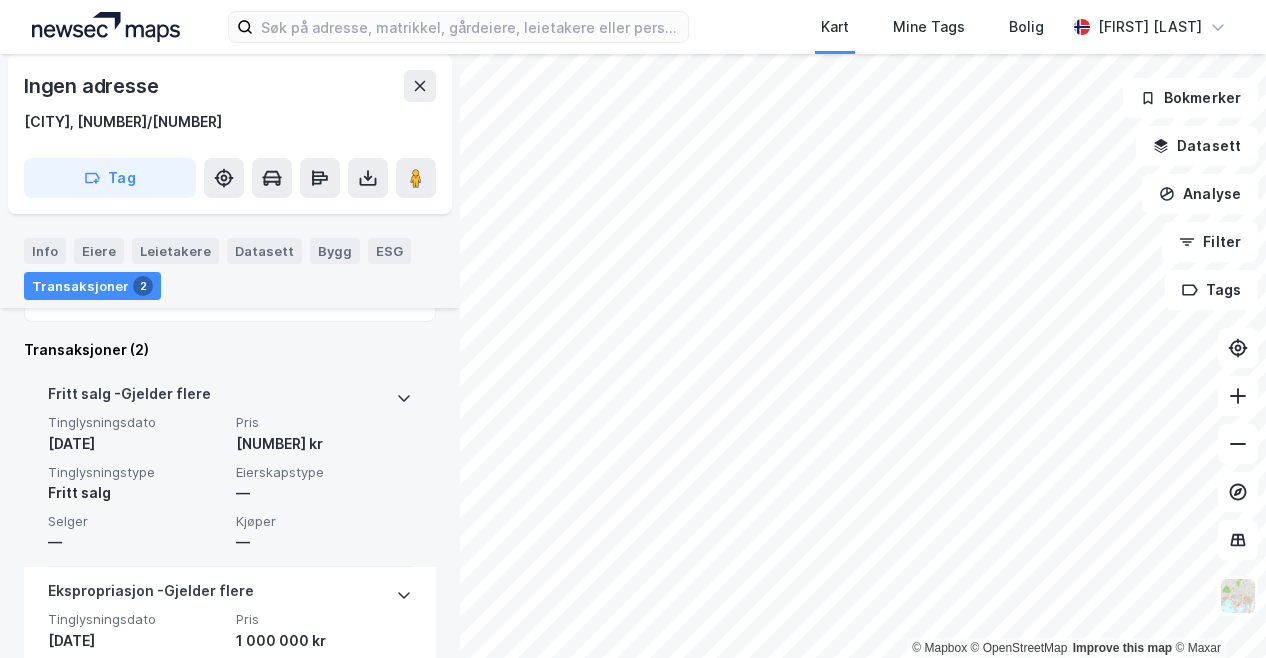 click on "Fritt salg -  Gjelder flere" at bounding box center (230, 398) 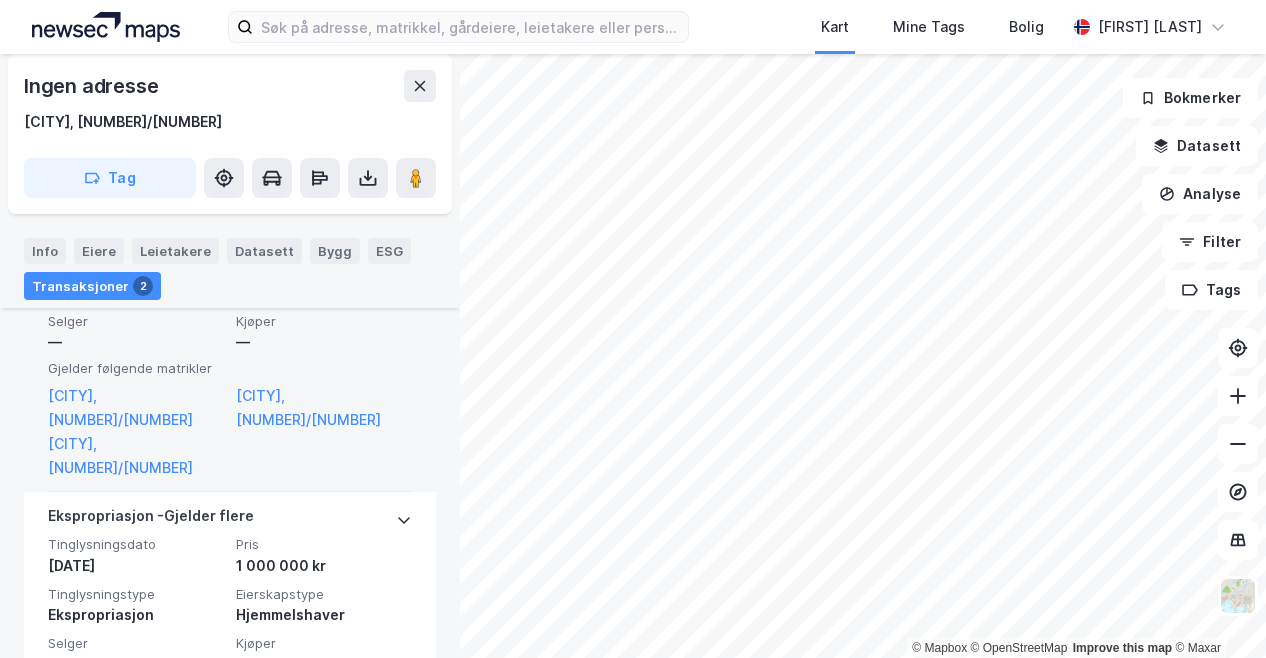 scroll, scrollTop: 530, scrollLeft: 0, axis: vertical 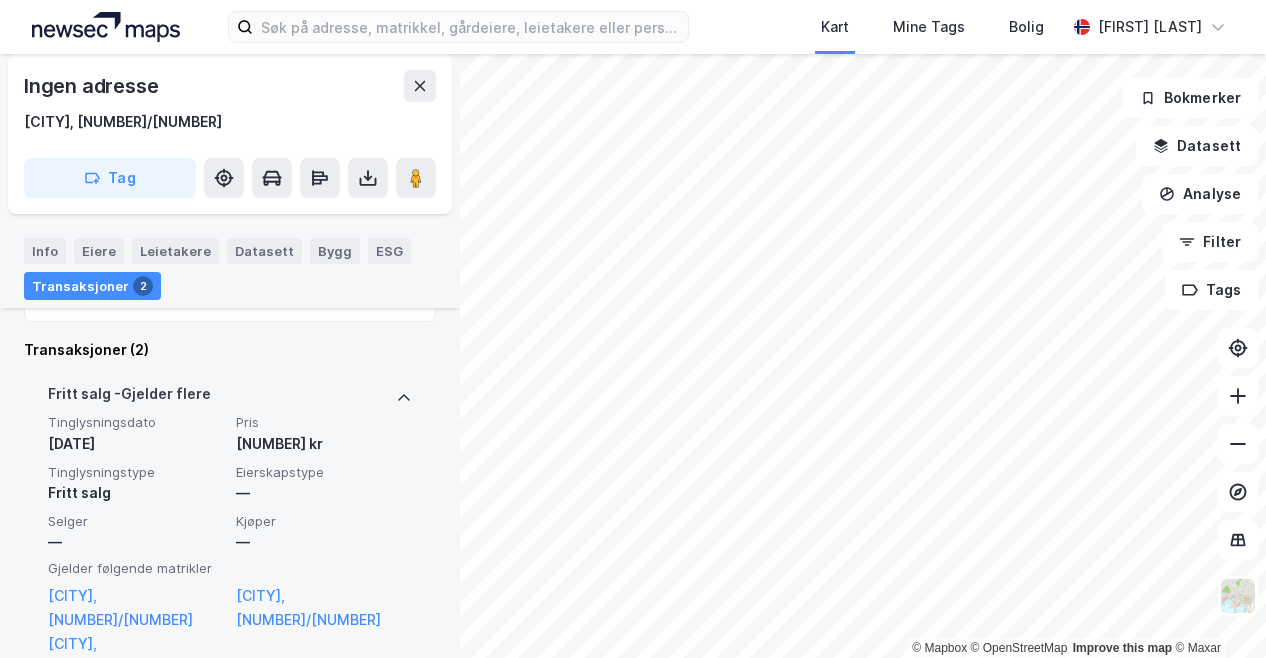 click on "Fritt salg -  Gjelder flere" at bounding box center [230, 398] 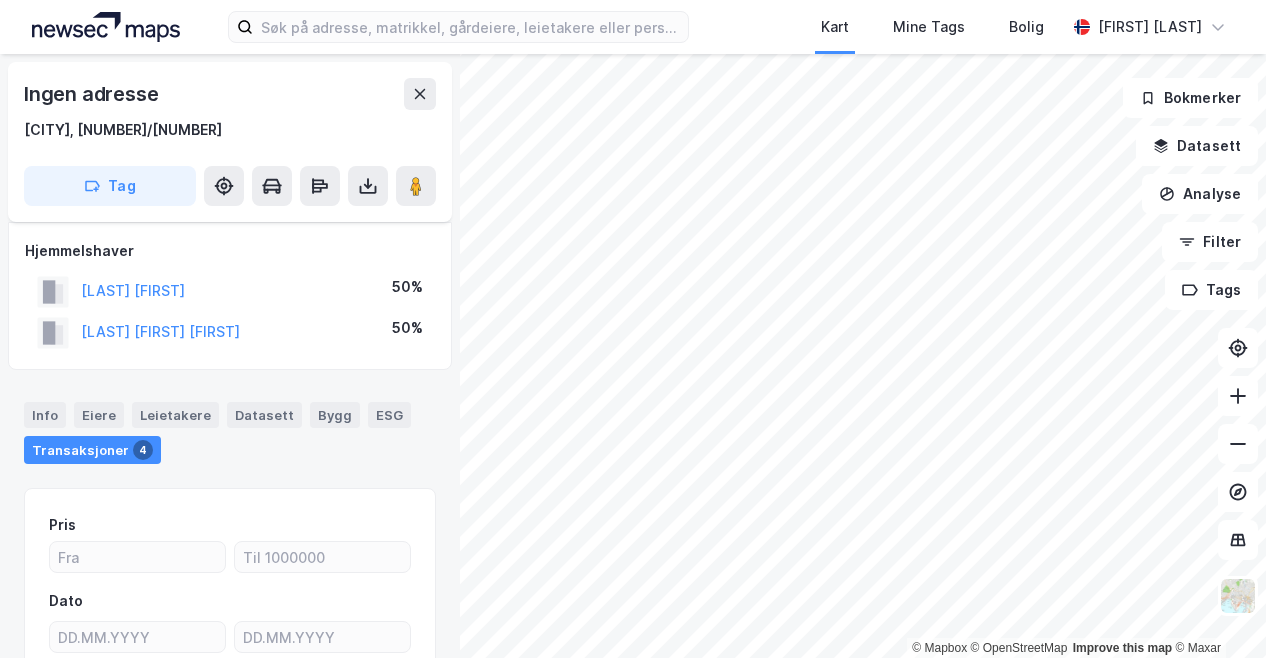 scroll, scrollTop: 204, scrollLeft: 0, axis: vertical 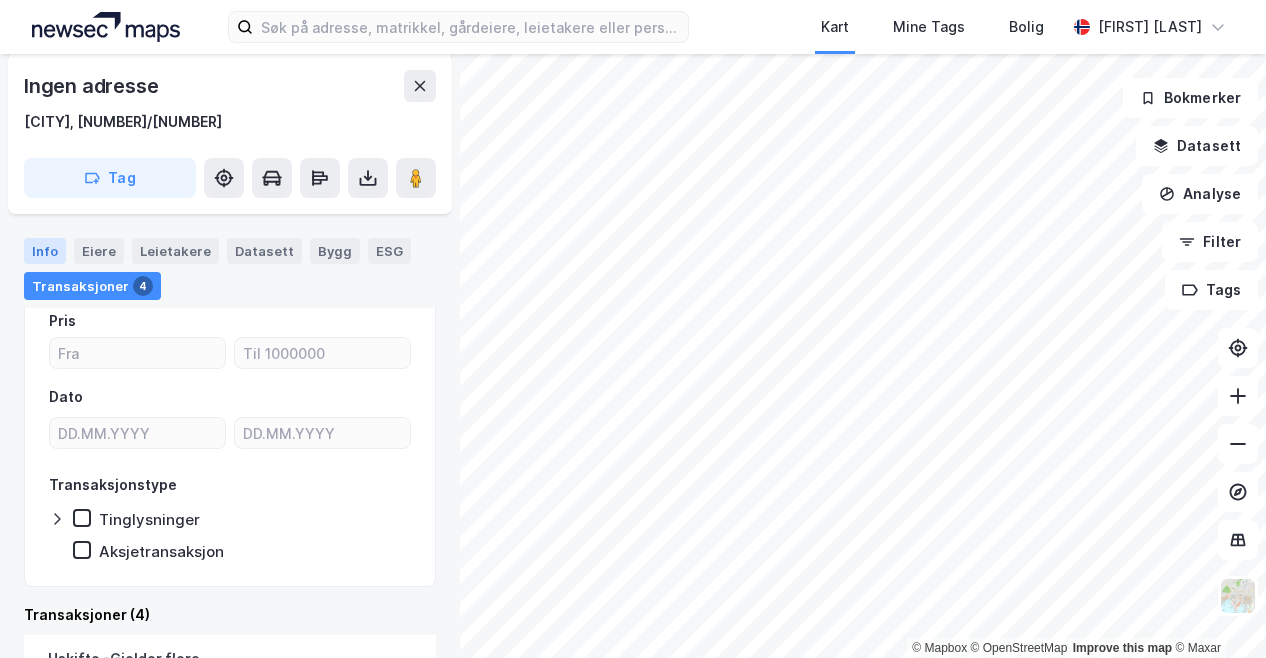 click on "Info" at bounding box center (45, 251) 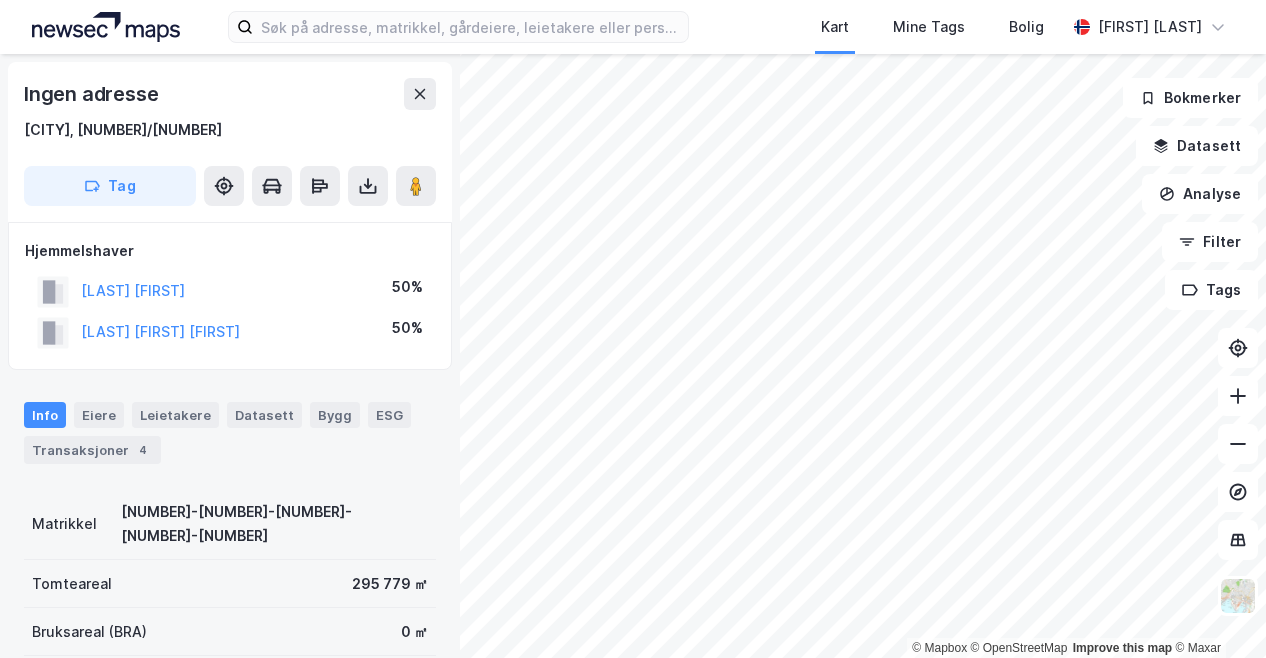 scroll, scrollTop: 0, scrollLeft: 0, axis: both 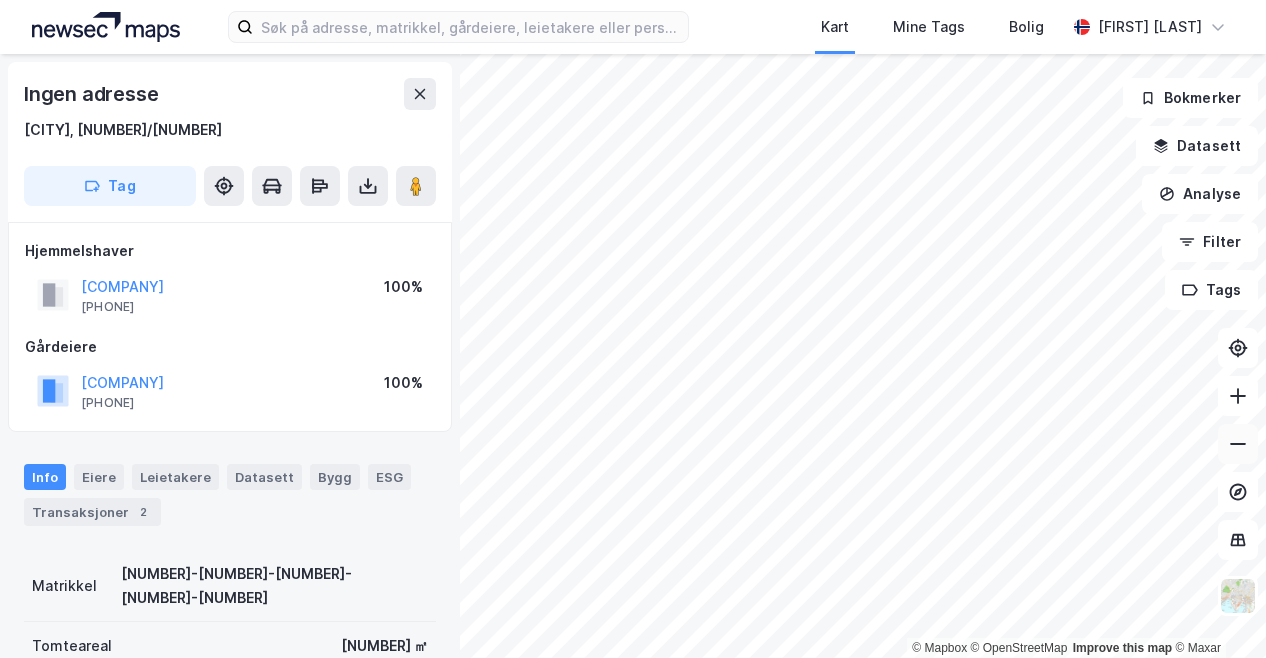 click 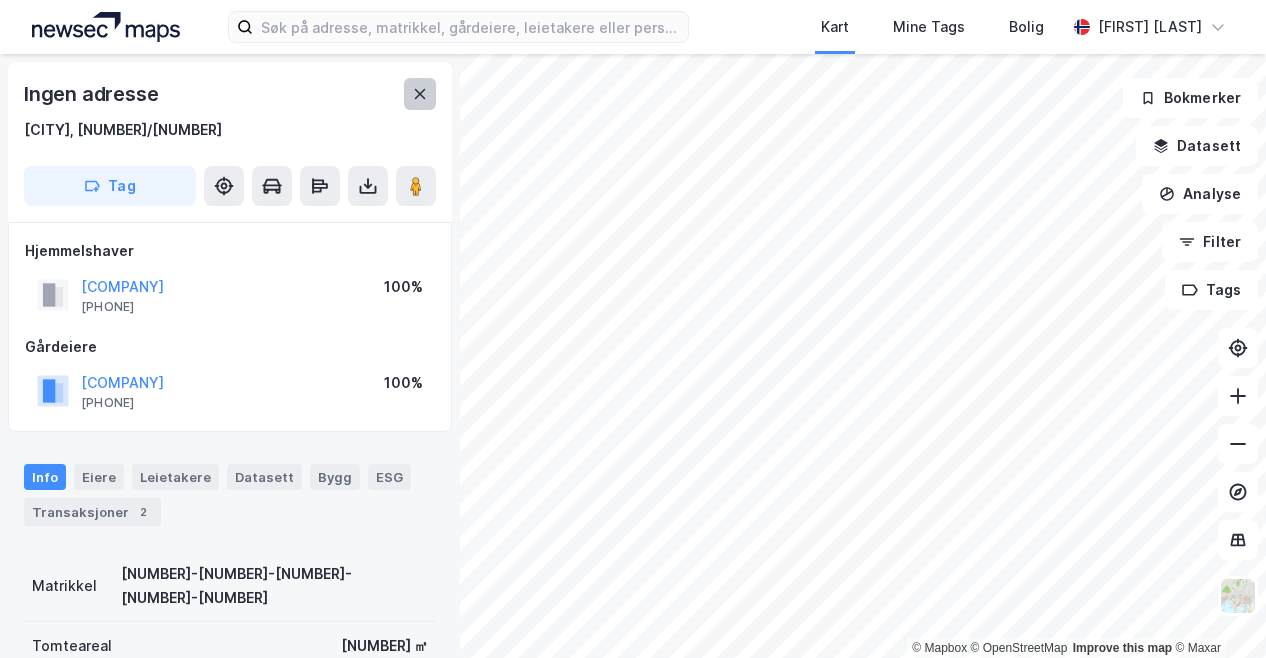 click 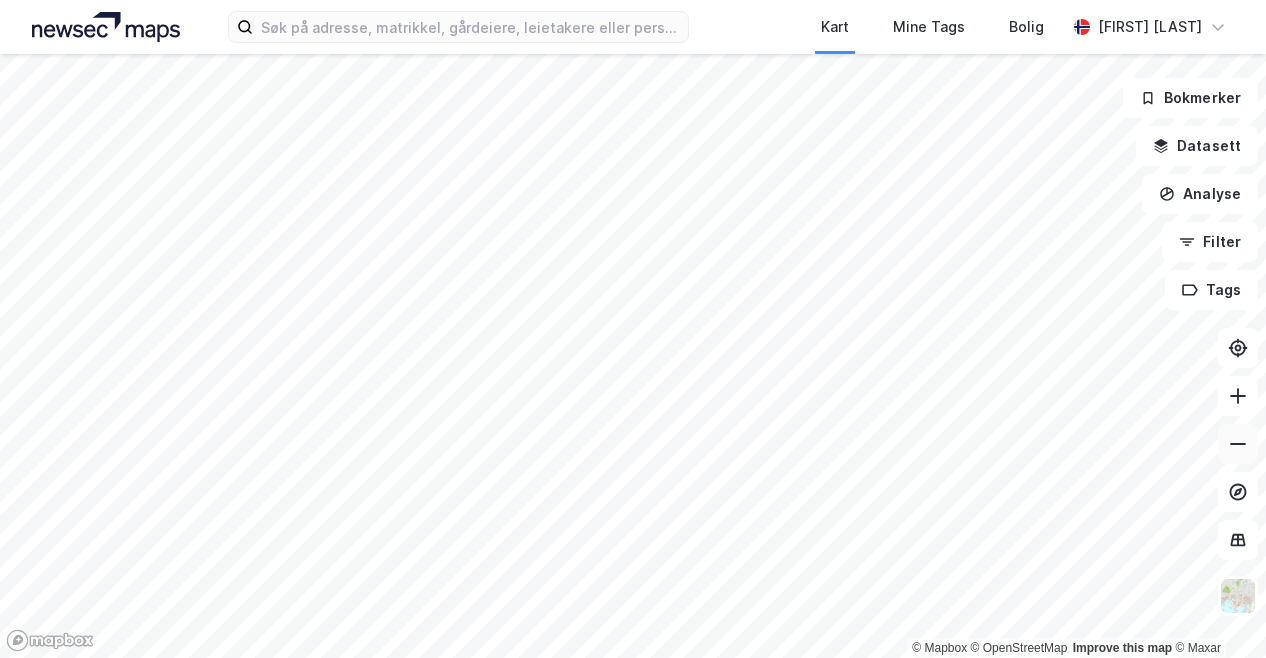 click 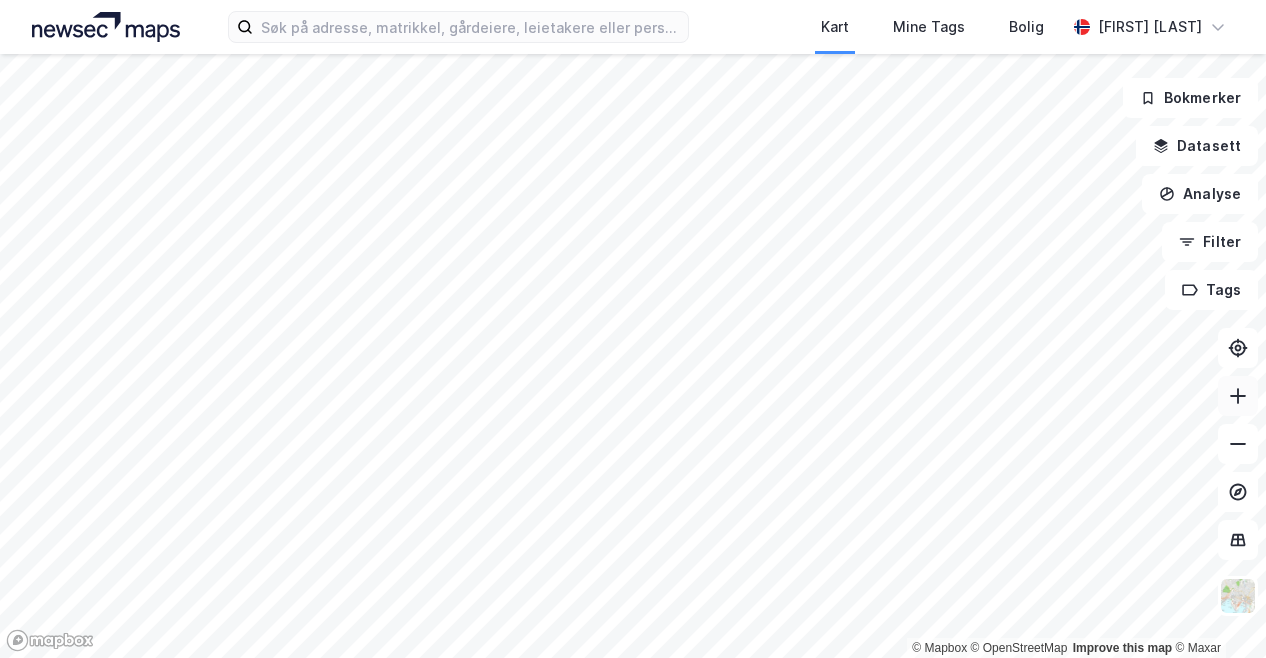 click at bounding box center (1238, 396) 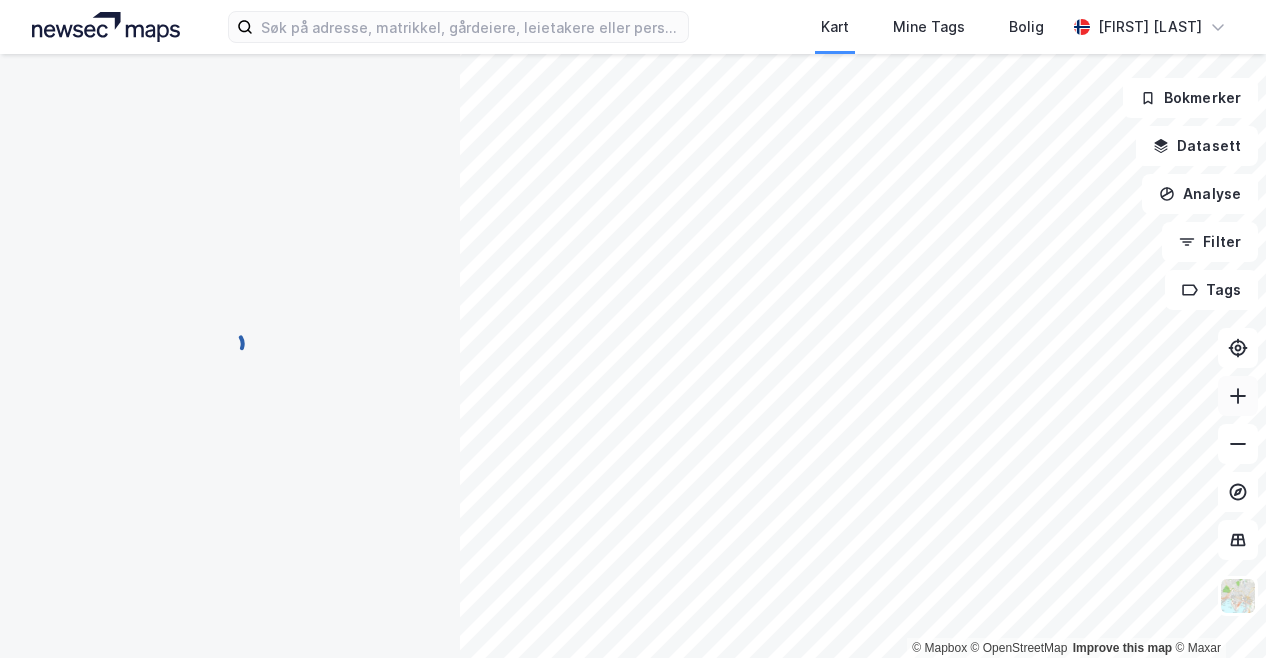 scroll, scrollTop: 0, scrollLeft: 0, axis: both 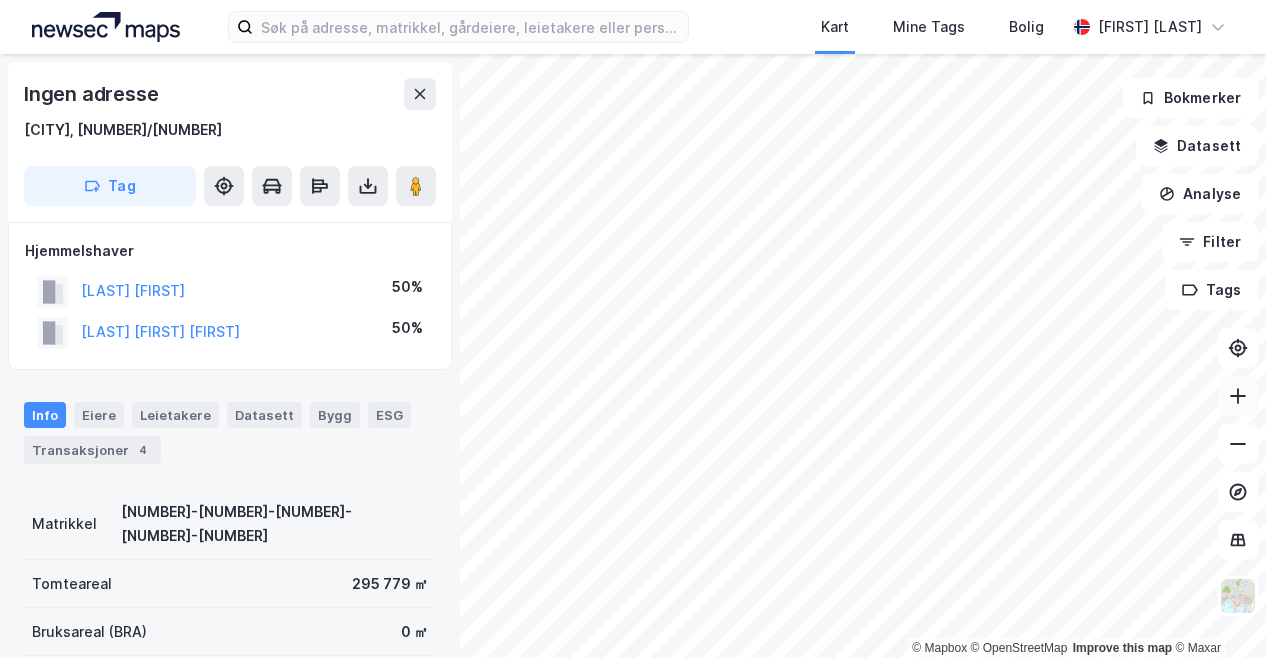 click at bounding box center [1238, 396] 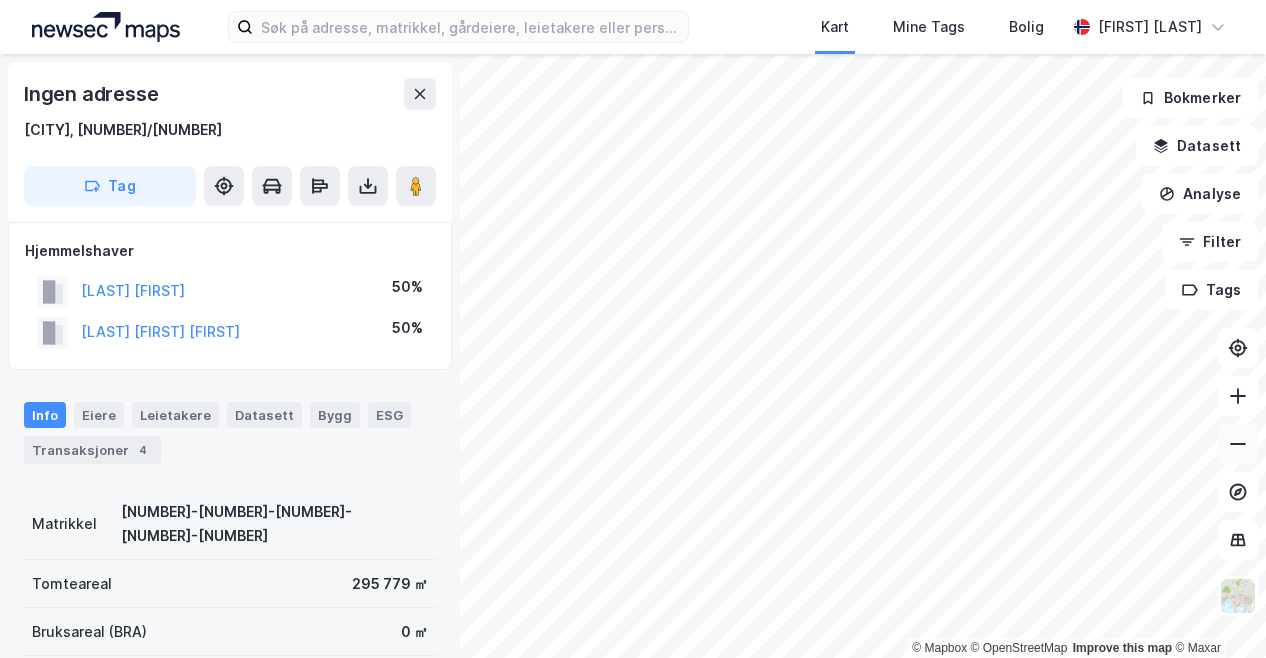 click 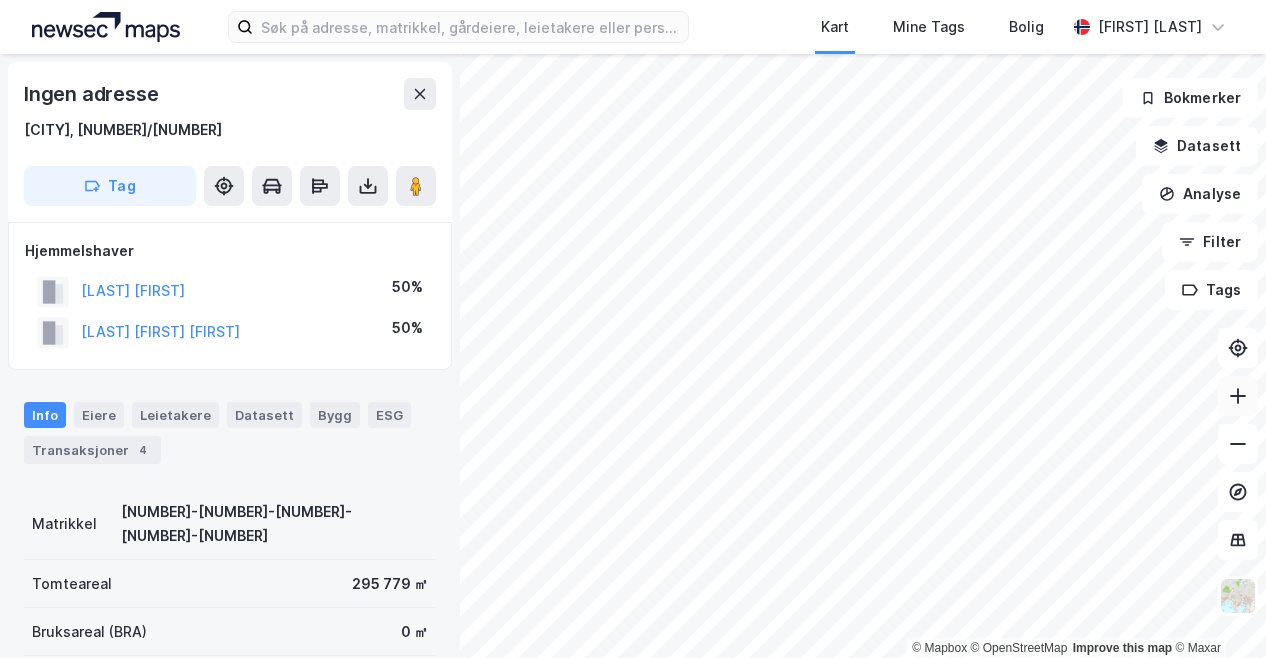 click 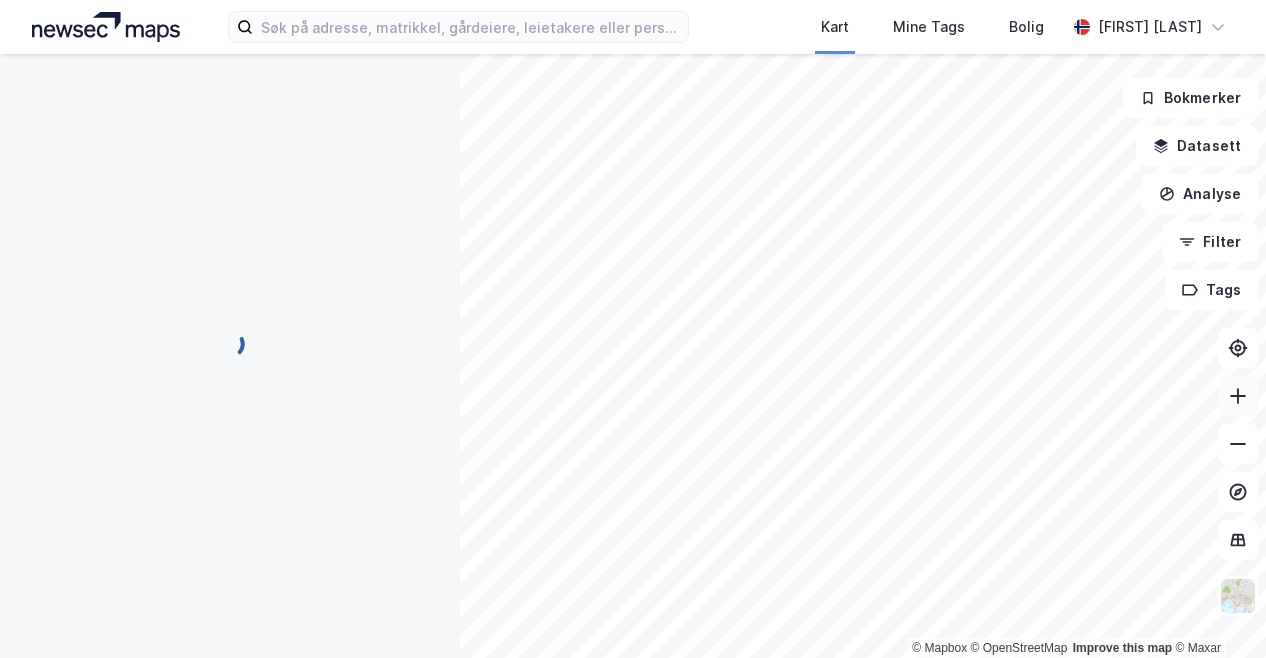 scroll, scrollTop: 0, scrollLeft: 0, axis: both 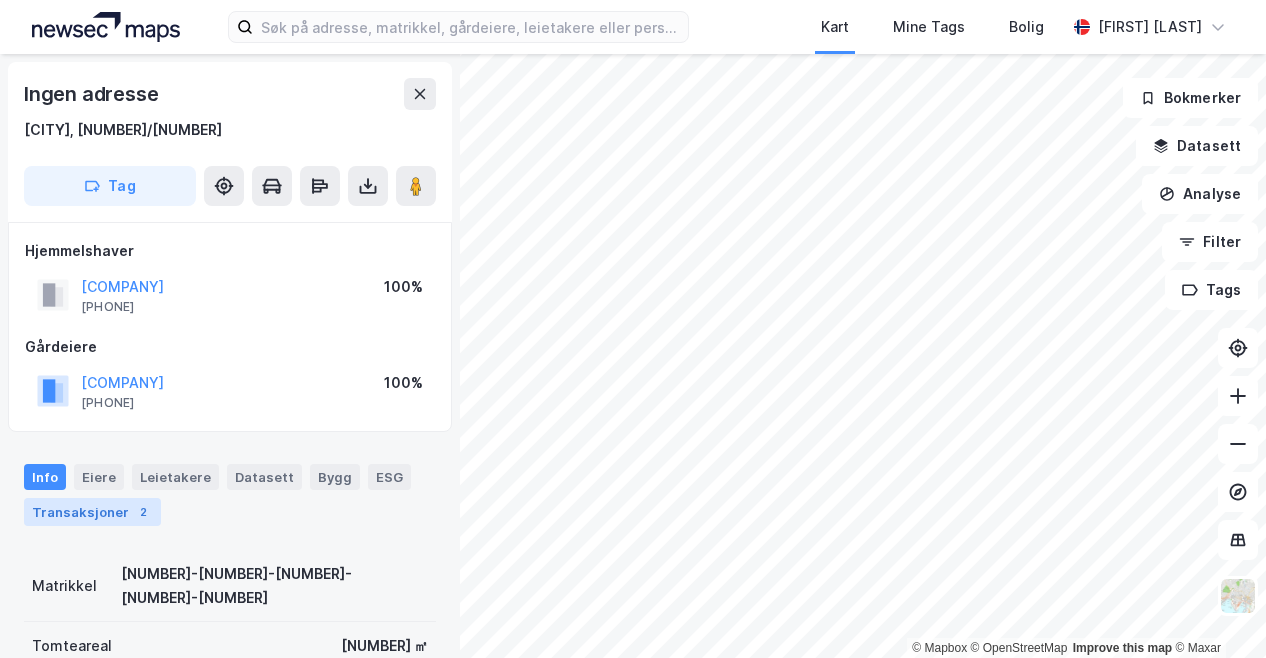 click on "Transaksjoner 2" at bounding box center [92, 512] 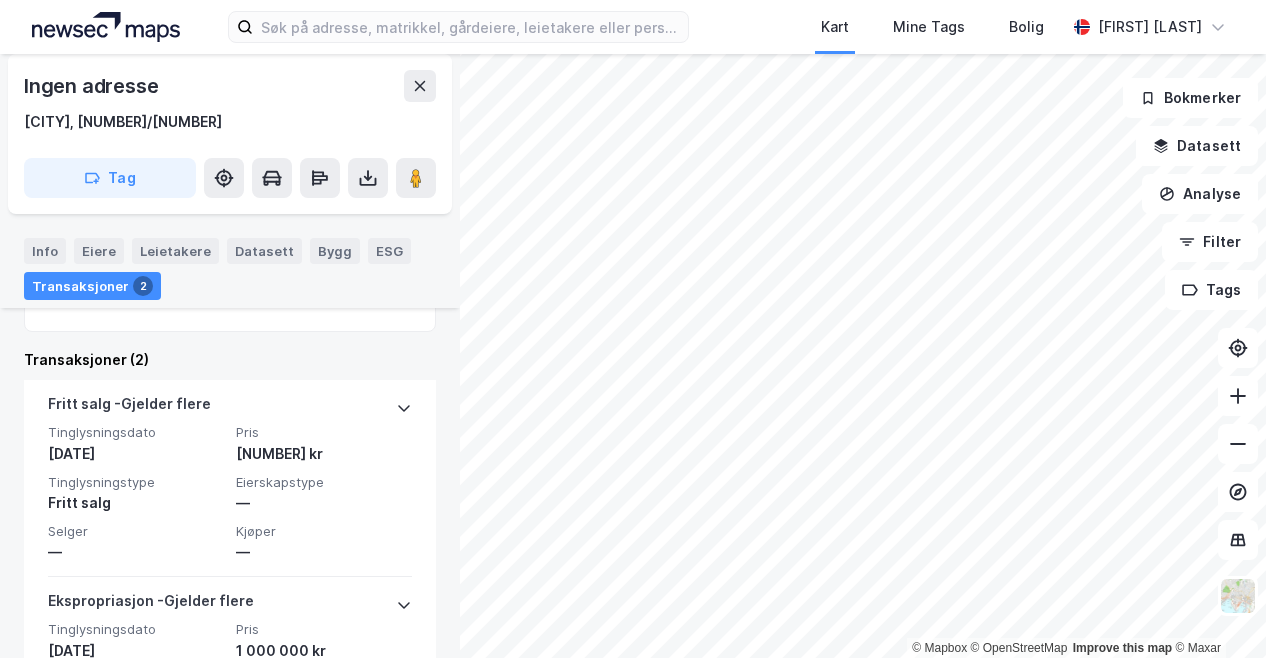 scroll, scrollTop: 521, scrollLeft: 0, axis: vertical 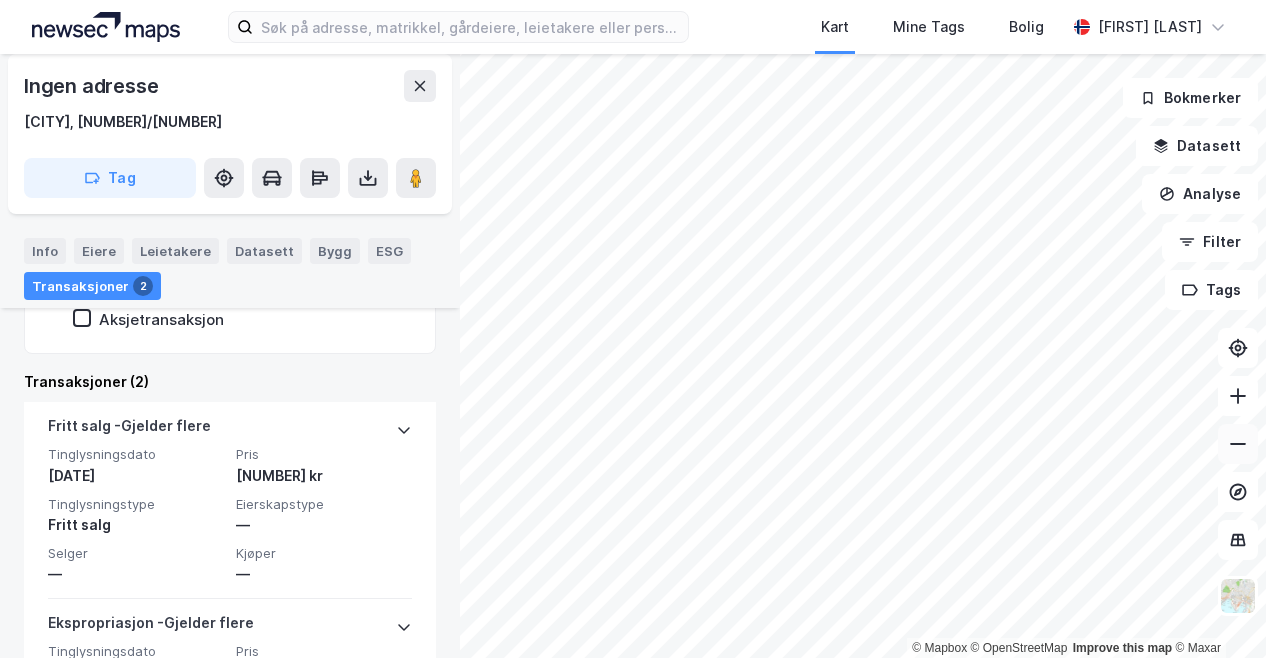 click at bounding box center [1238, 444] 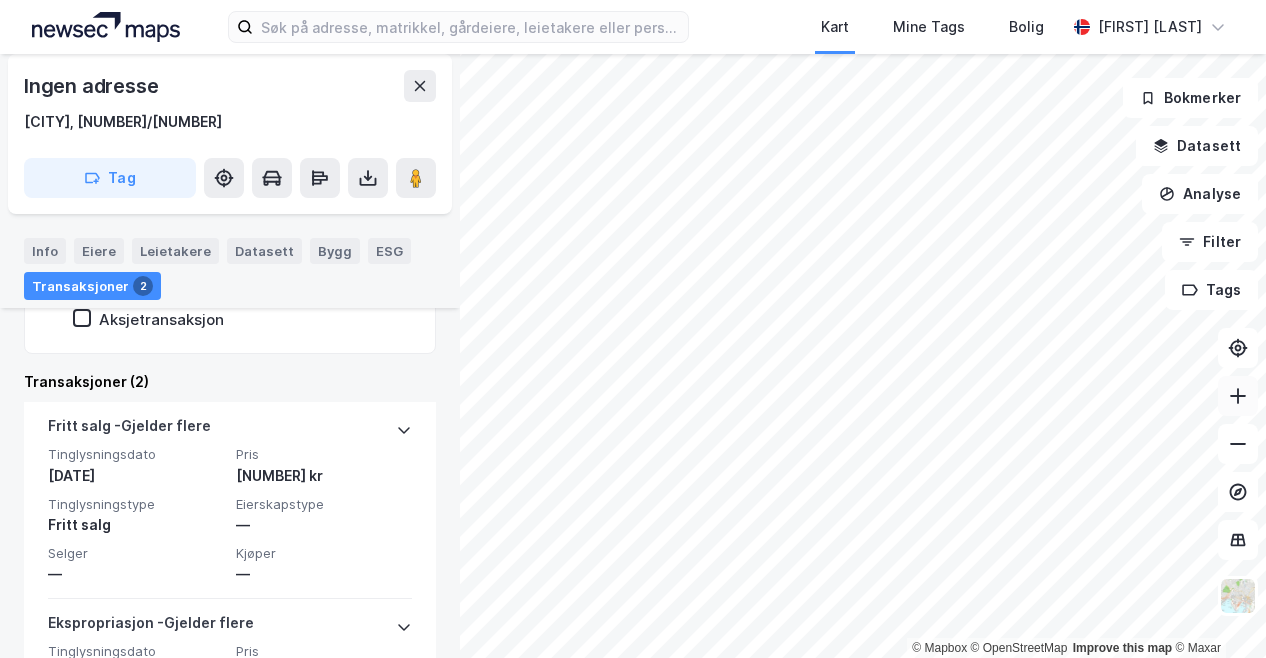 click 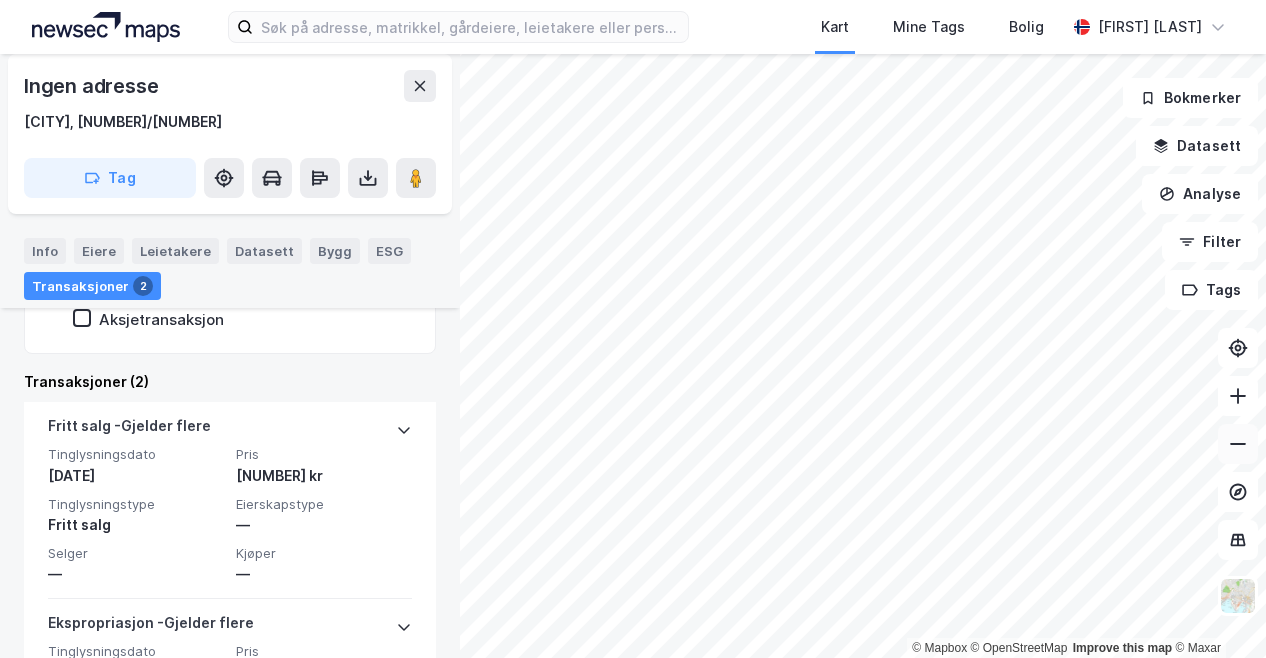 click 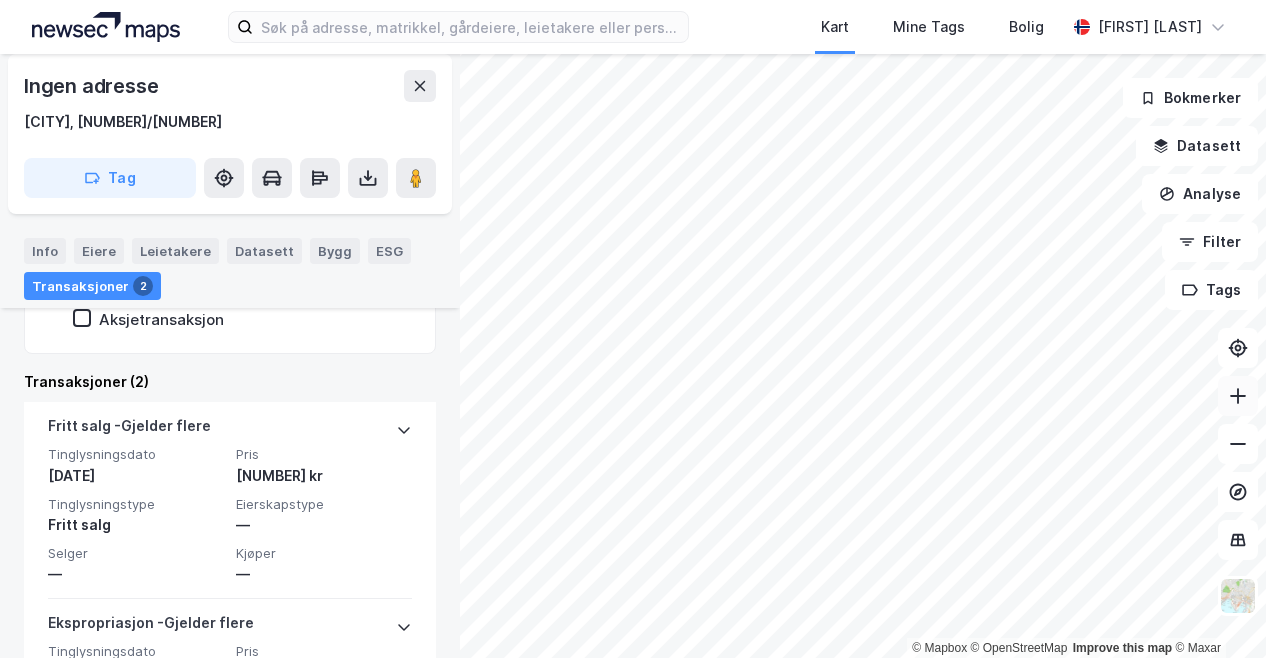 click 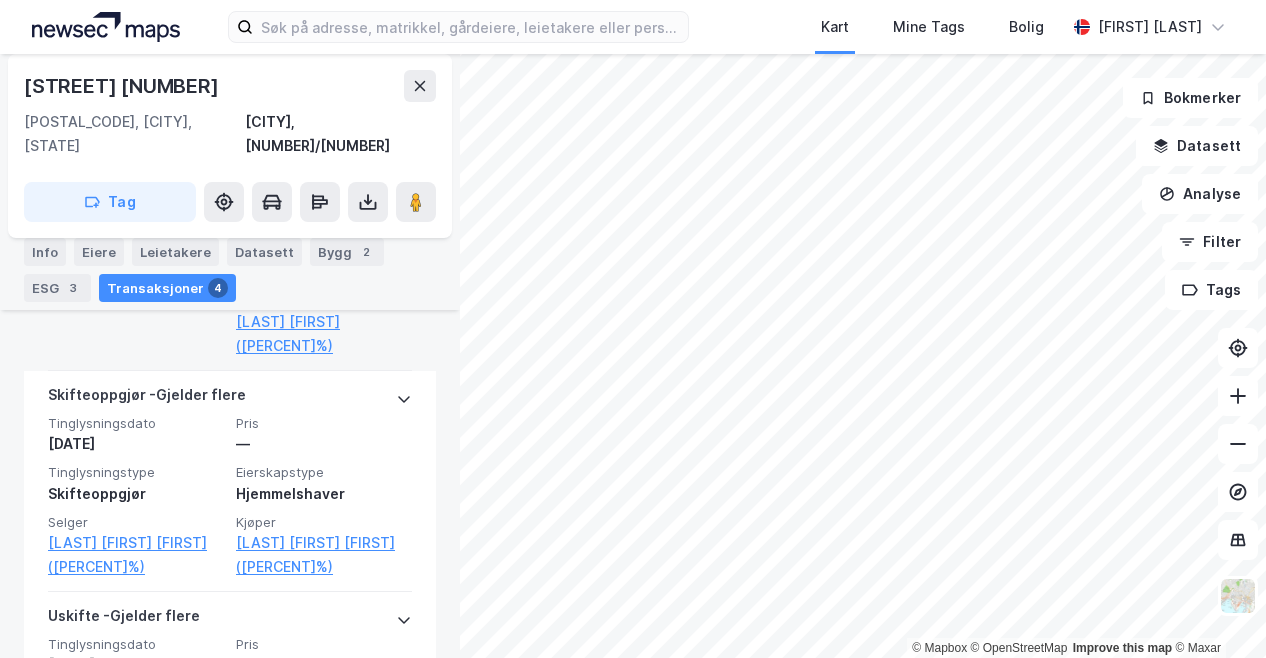 scroll, scrollTop: 805, scrollLeft: 0, axis: vertical 